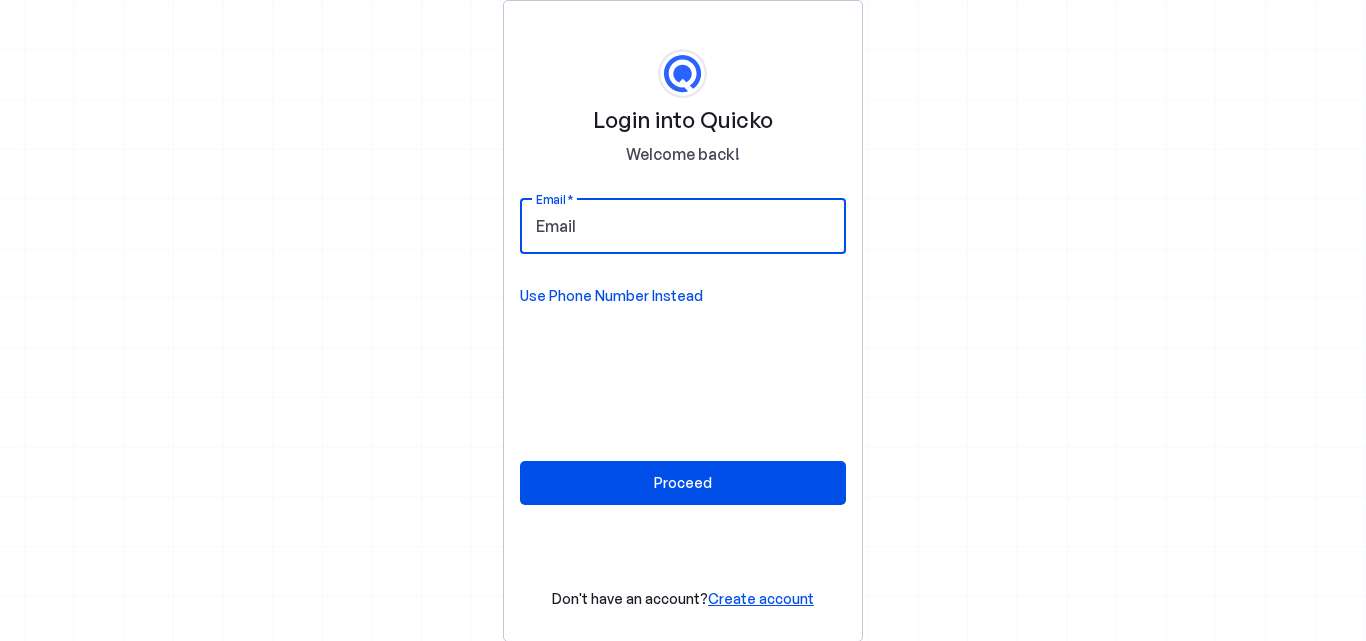 scroll, scrollTop: 0, scrollLeft: 0, axis: both 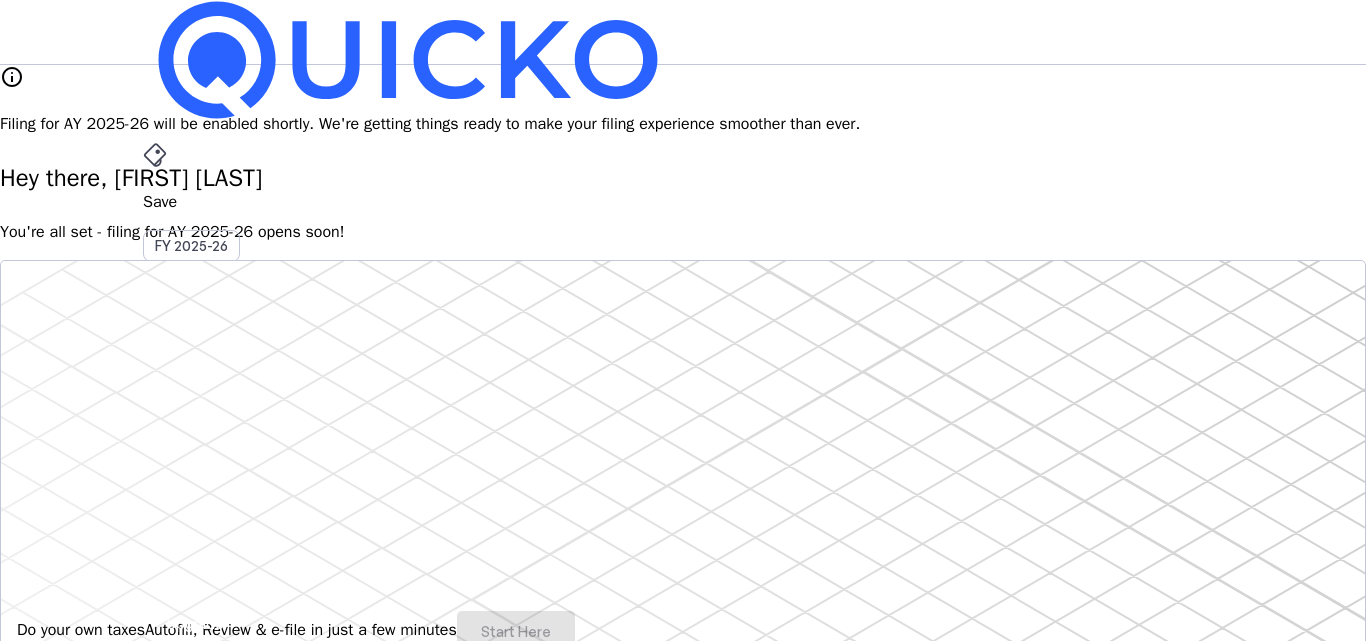 click on "More" at bounding box center (683, 496) 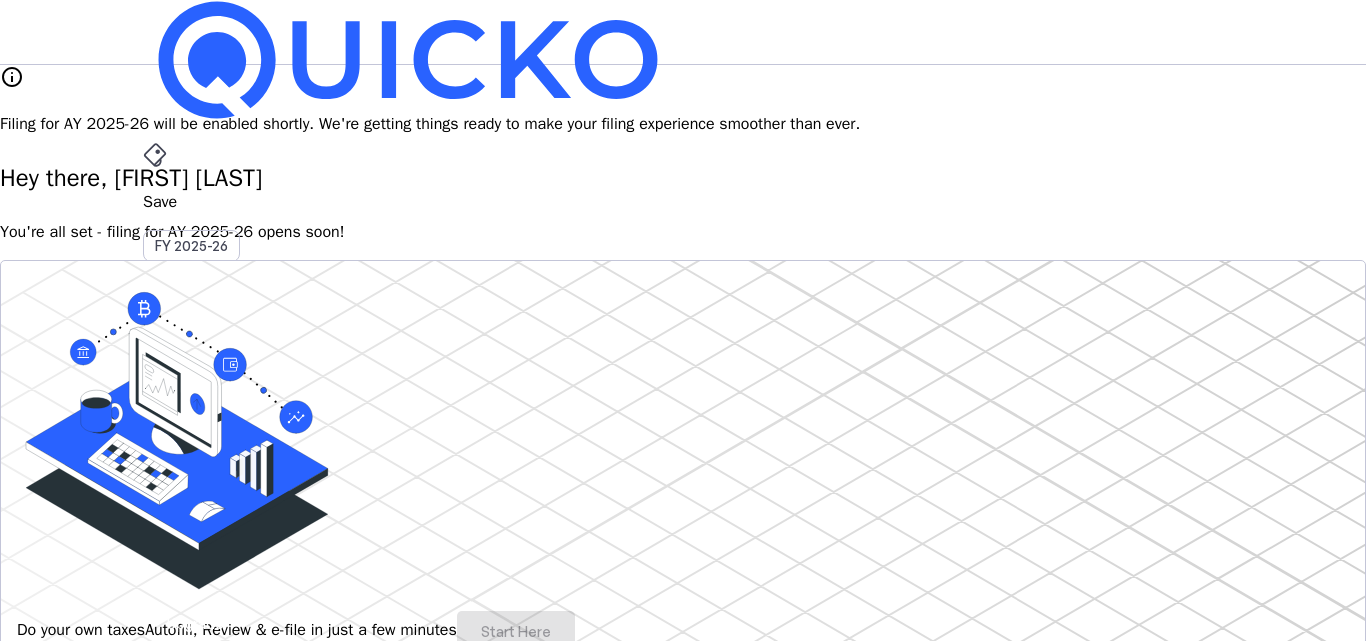 click at bounding box center [683, 3356] 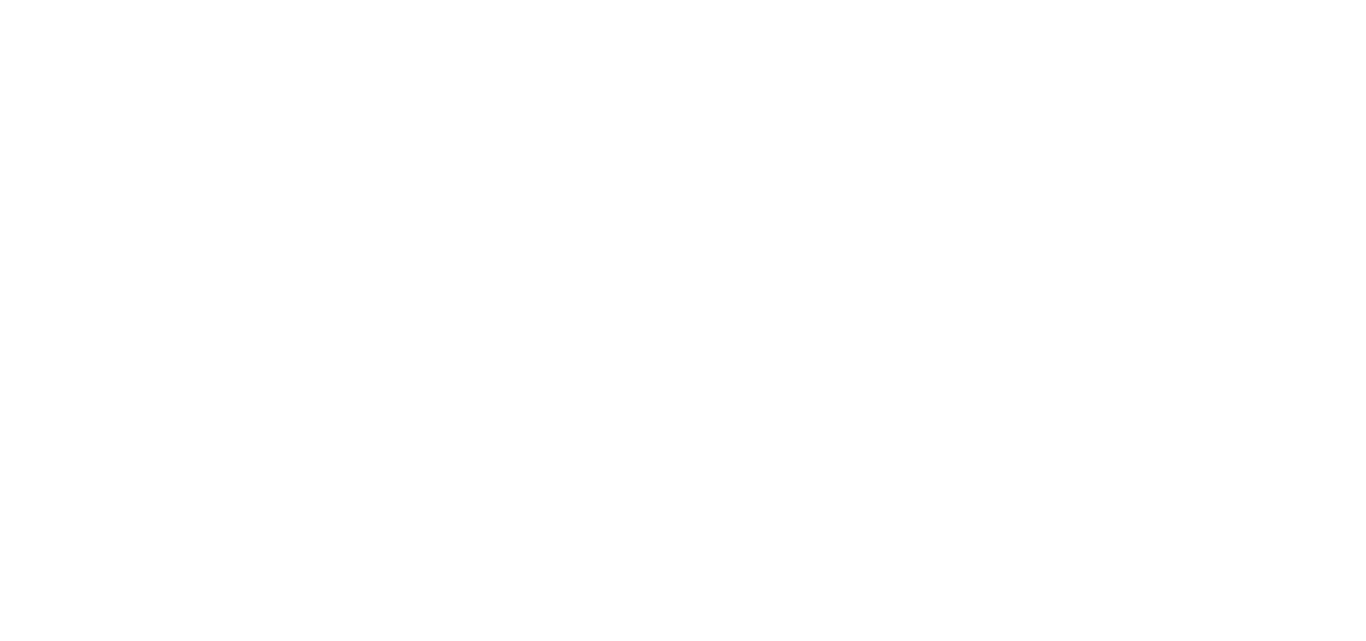 scroll, scrollTop: 0, scrollLeft: 0, axis: both 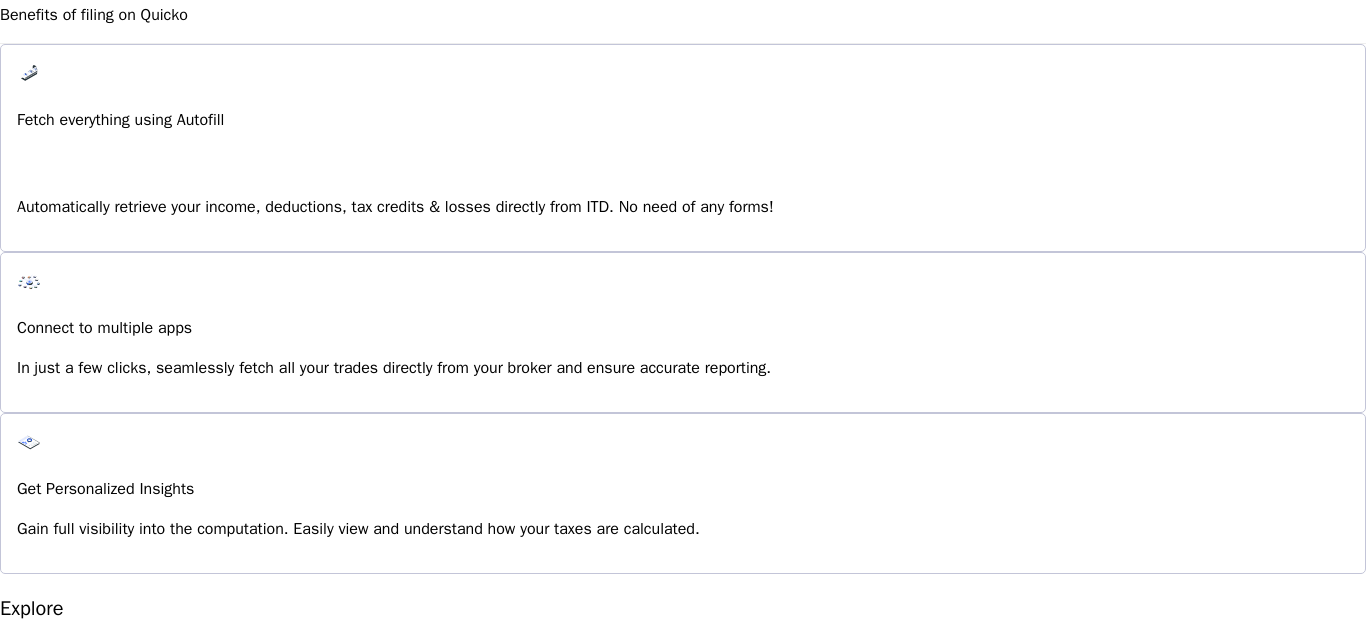 click at bounding box center [51, 1093] 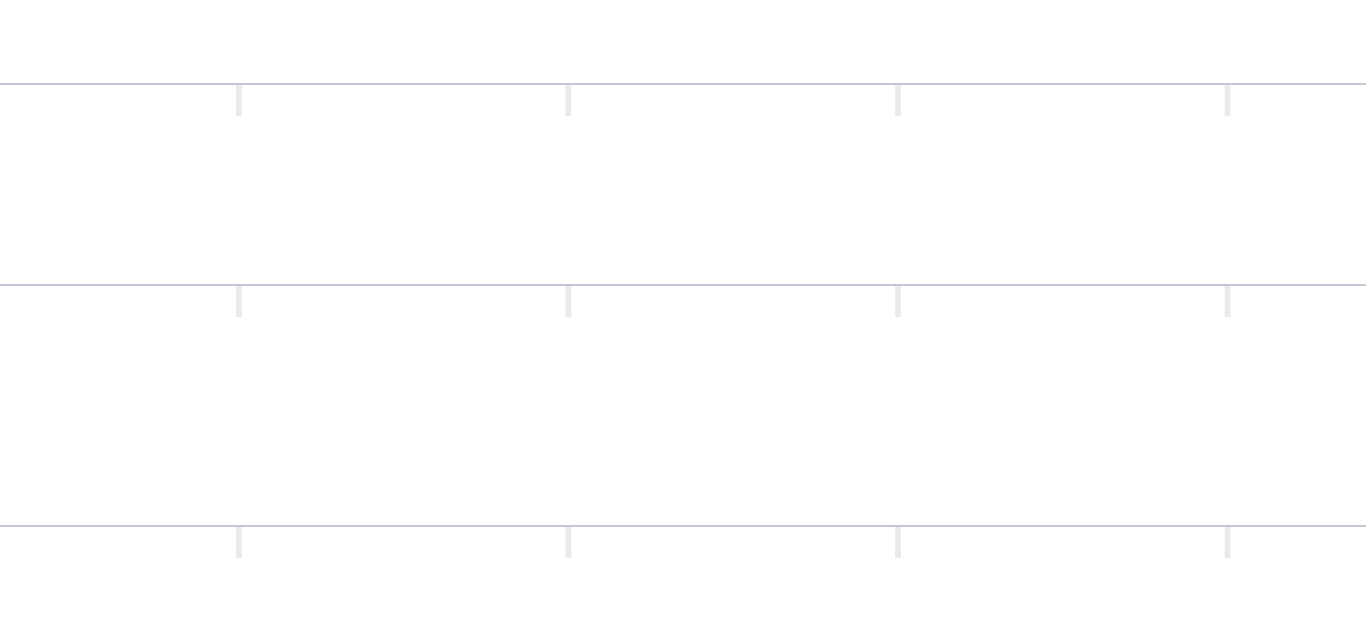 scroll, scrollTop: 400, scrollLeft: 0, axis: vertical 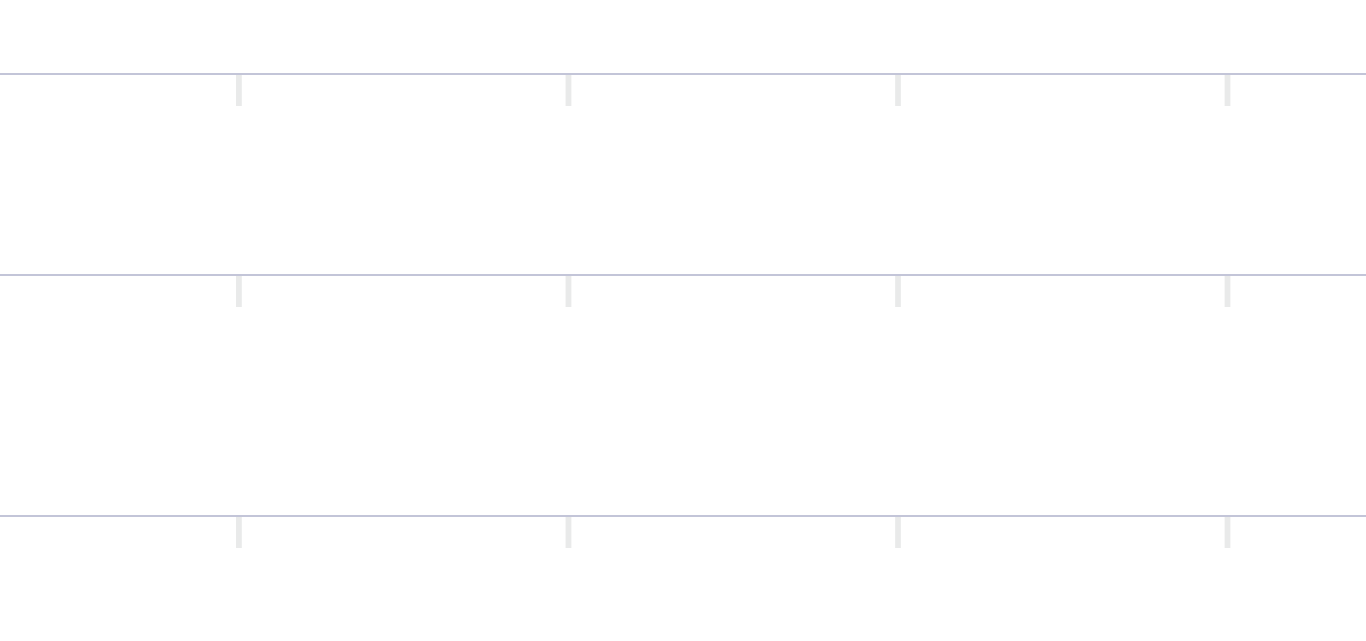 click on "The complete filed income tax return document that declares income, deductions, and computes tax liability." at bounding box center [900, 616] 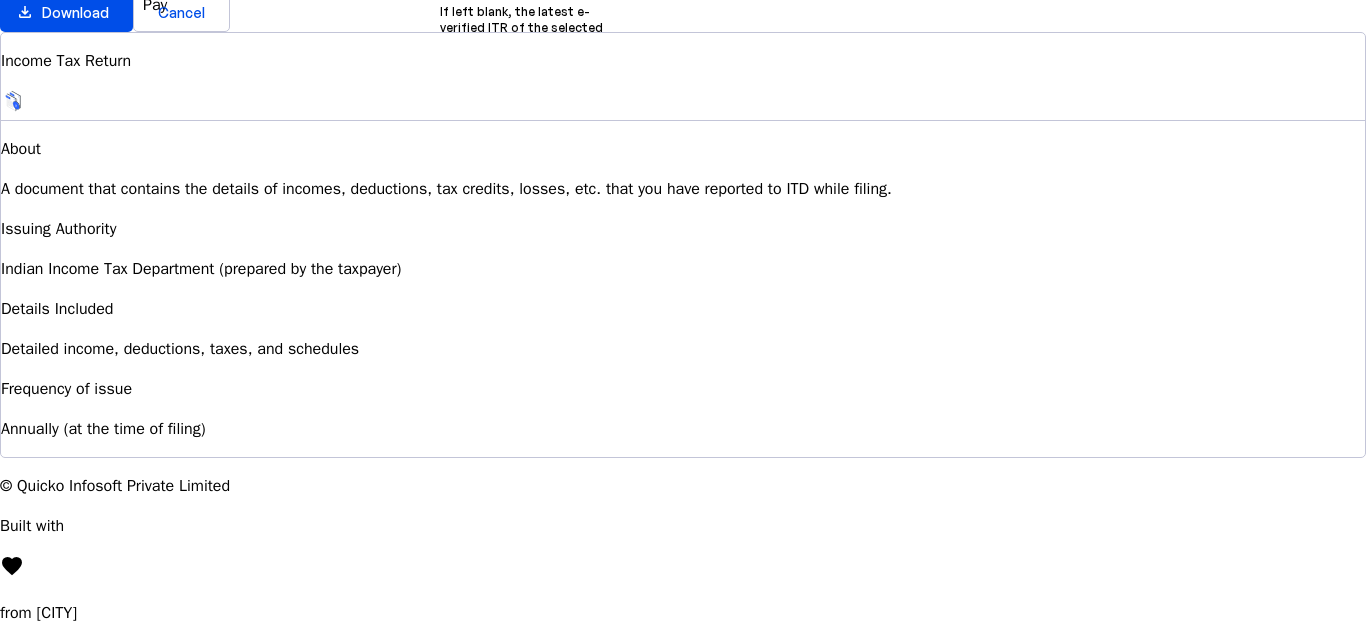 scroll, scrollTop: 0, scrollLeft: 0, axis: both 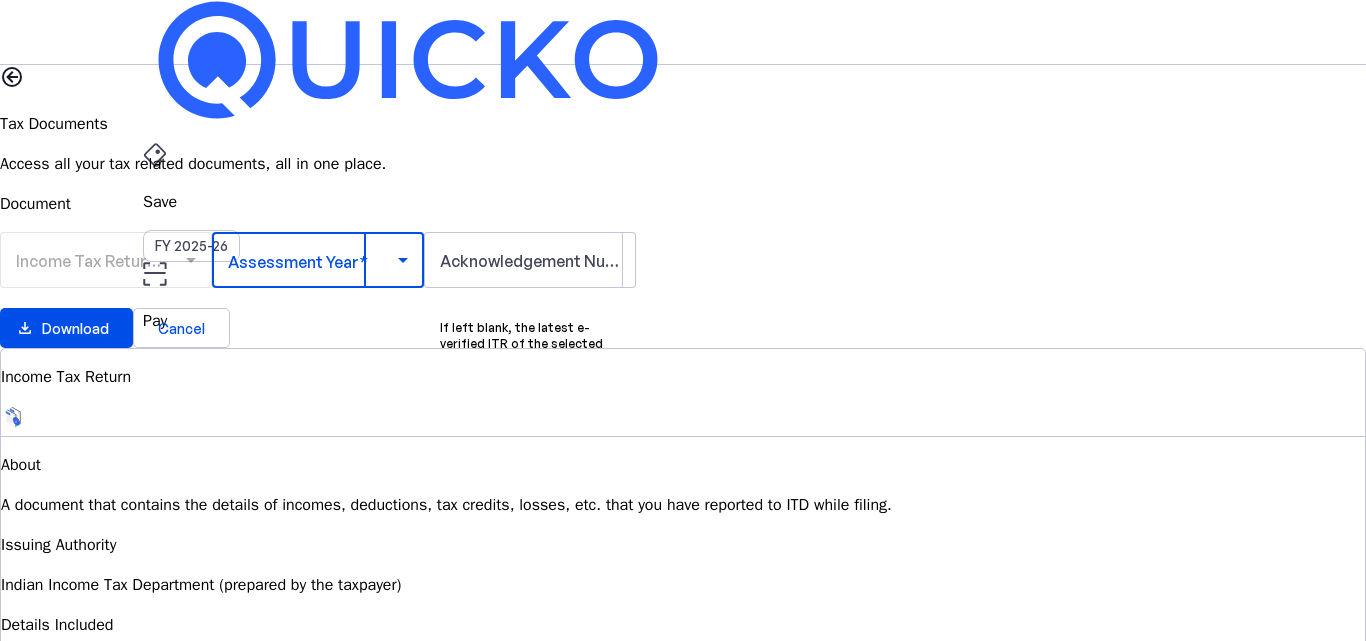 click at bounding box center [313, 260] 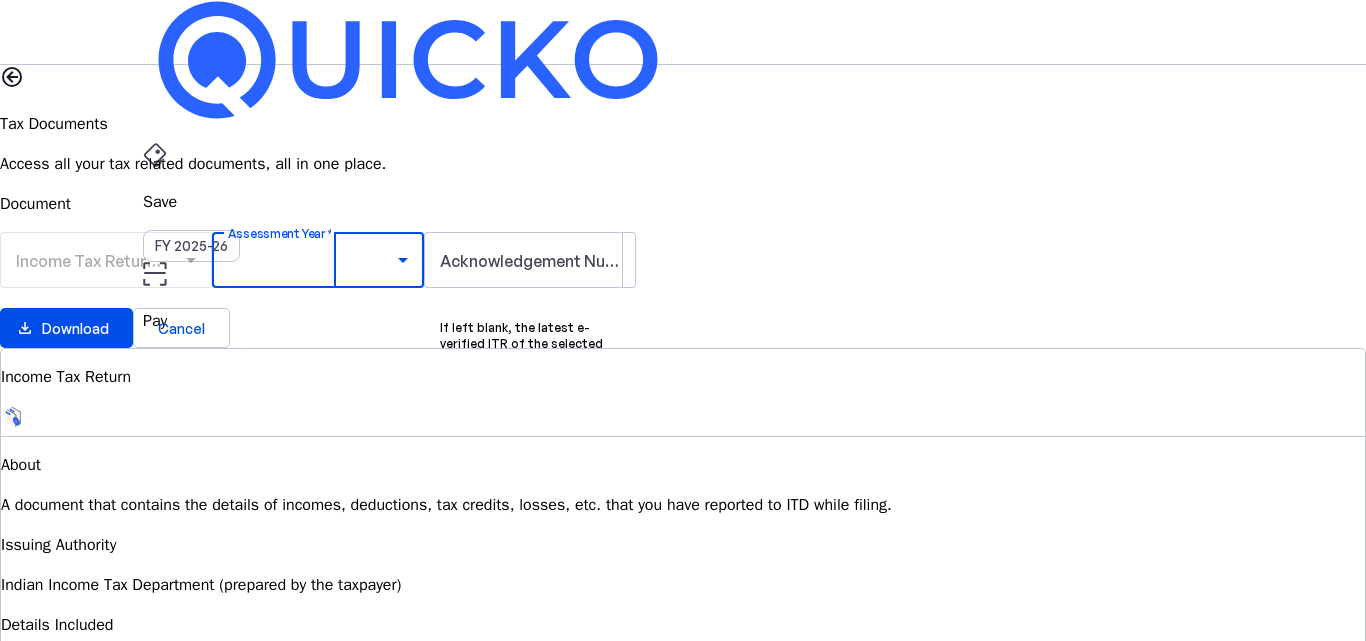 click on "AY 2024-25" at bounding box center (309, 1037) 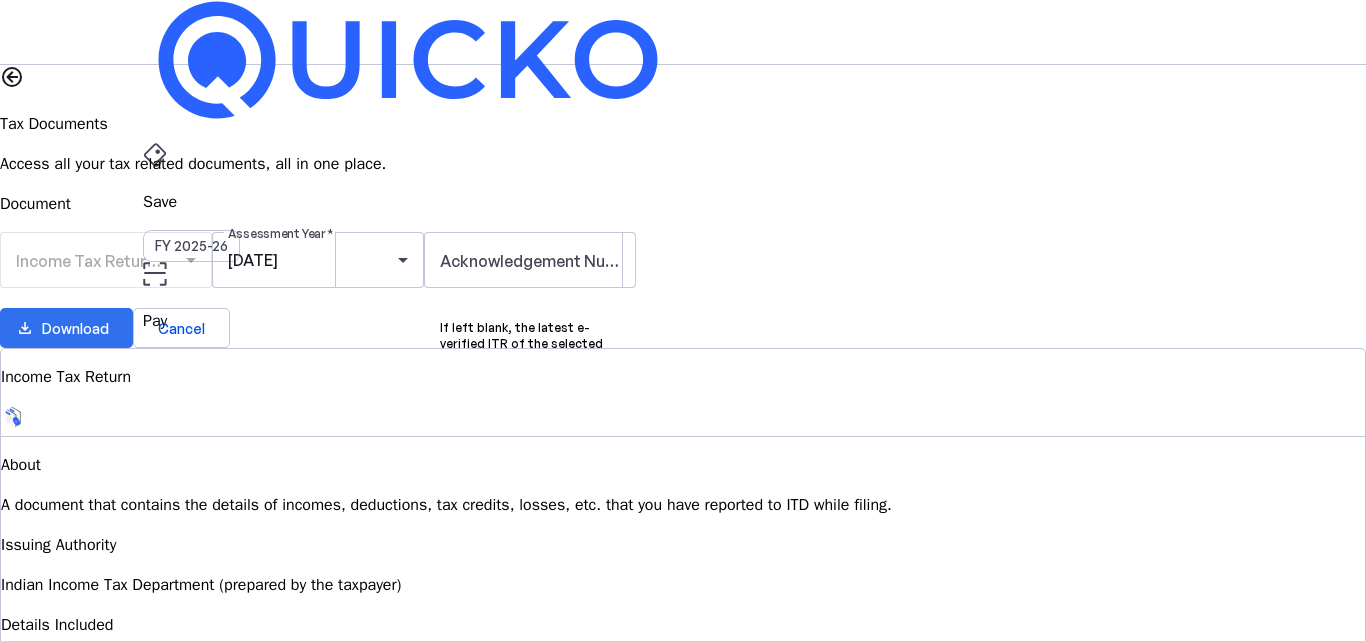 click on "Download" at bounding box center [75, 328] 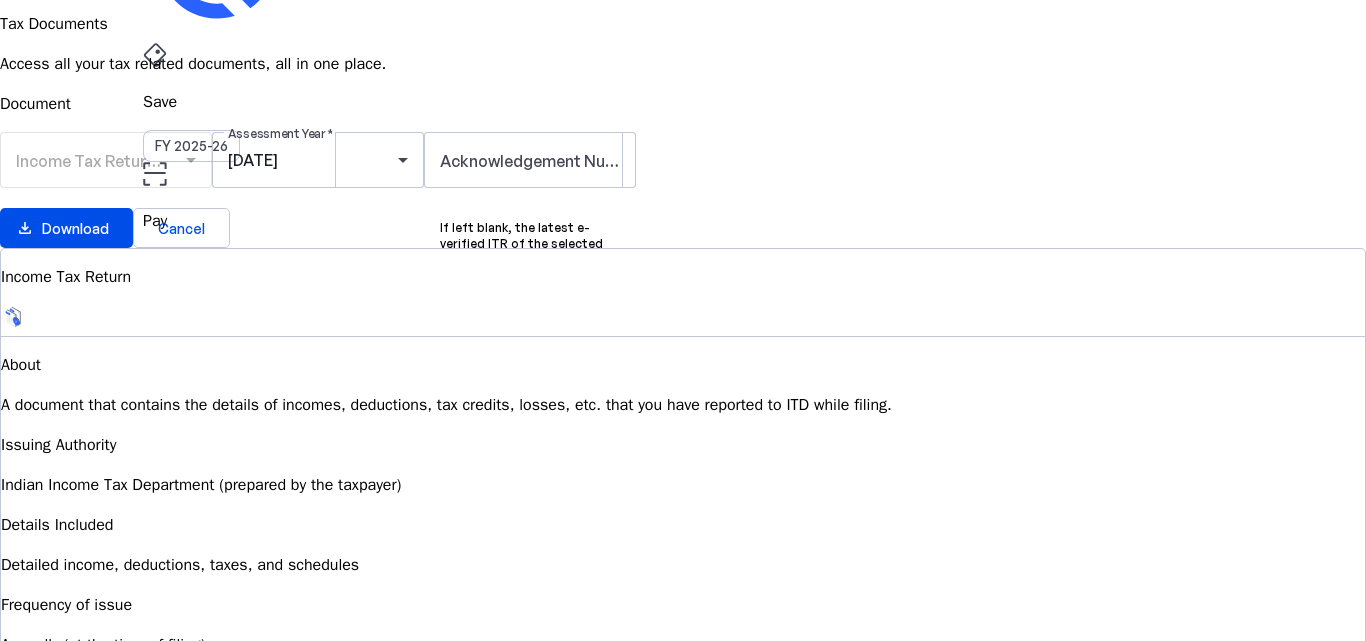 scroll, scrollTop: 191, scrollLeft: 0, axis: vertical 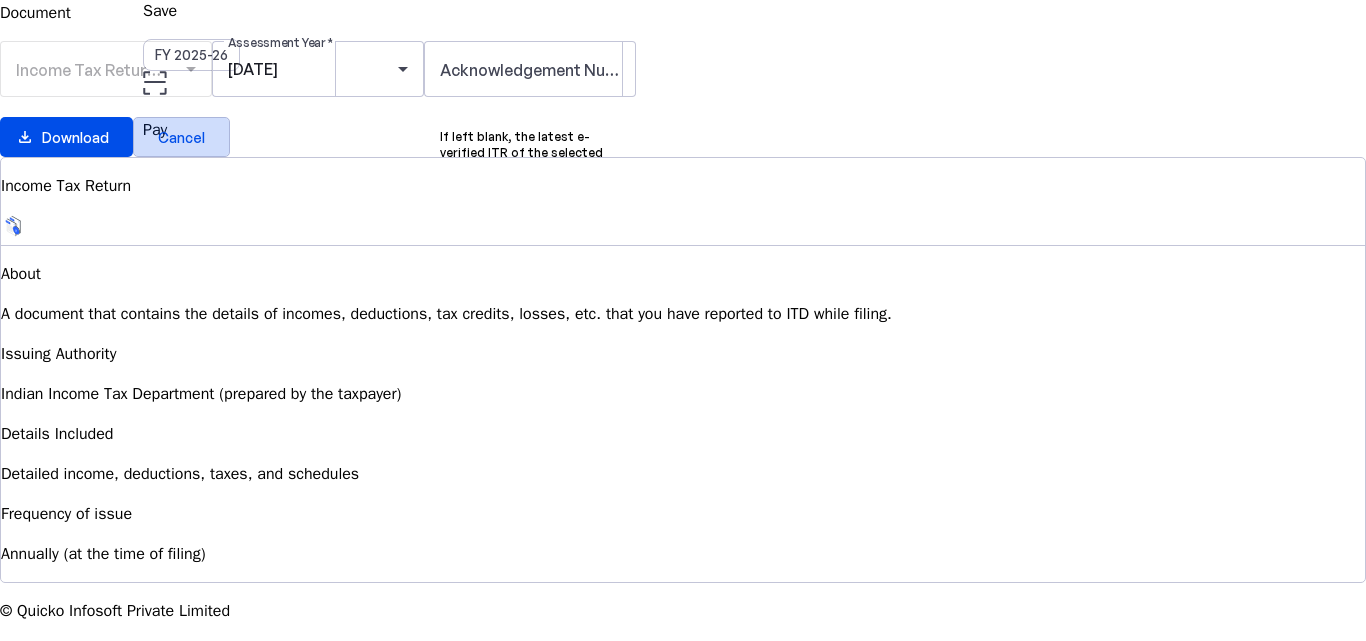 click at bounding box center [181, 137] 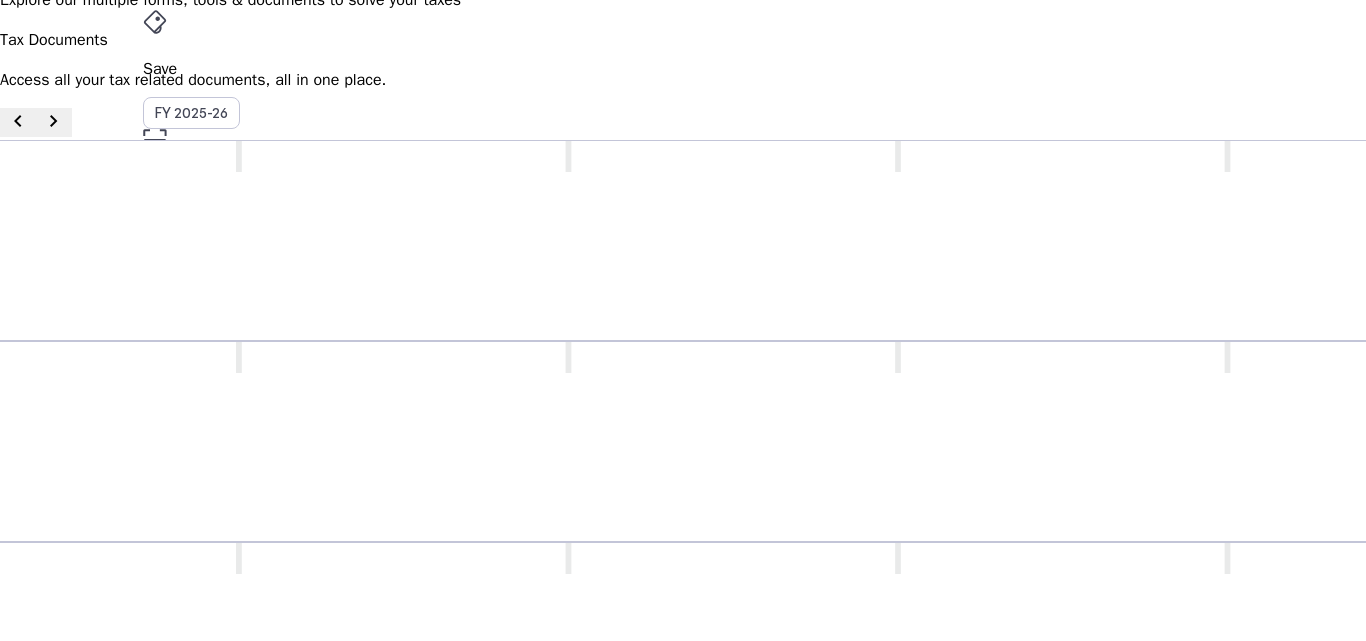 scroll, scrollTop: 100, scrollLeft: 0, axis: vertical 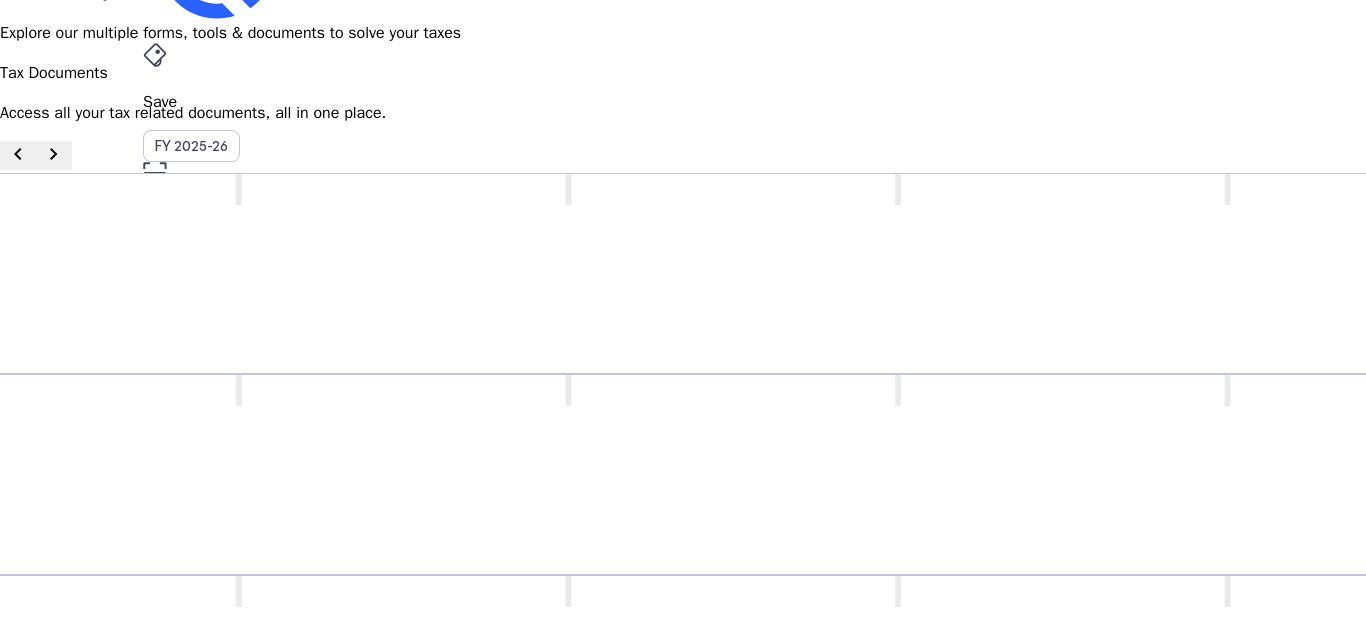 click on "A comprehensive statement detailing all financial transactions reported to the tax authorities during a financial year." at bounding box center (900, 916) 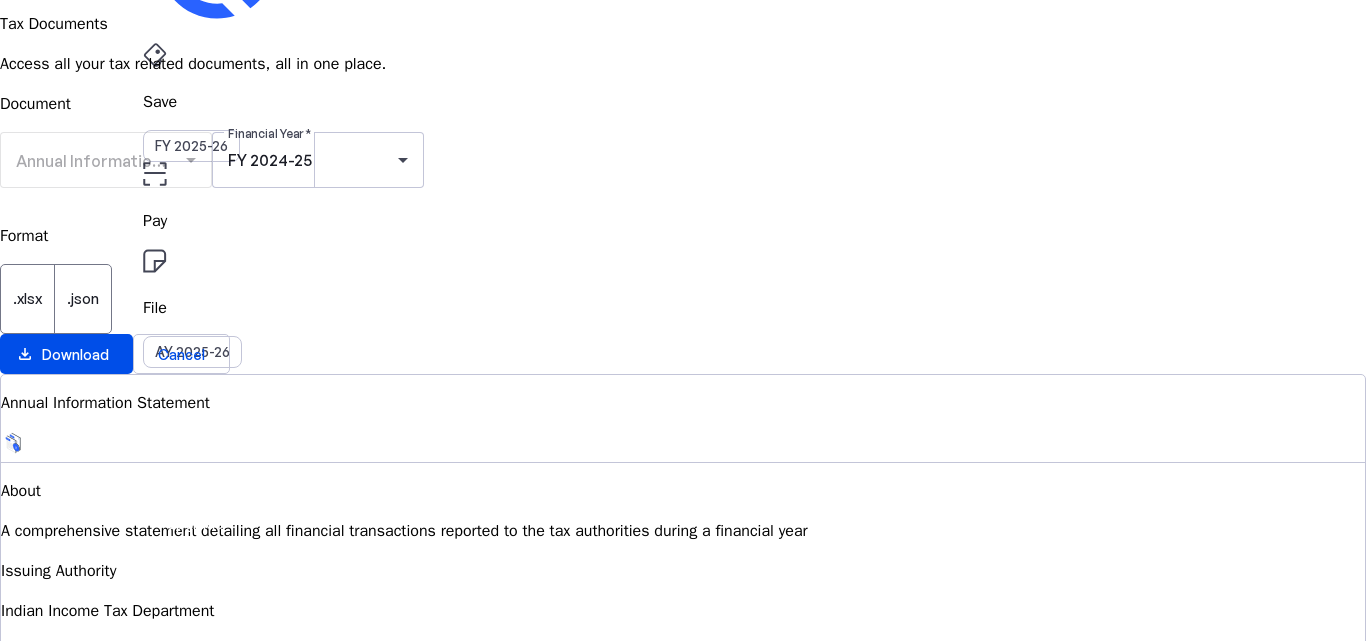 scroll, scrollTop: 0, scrollLeft: 0, axis: both 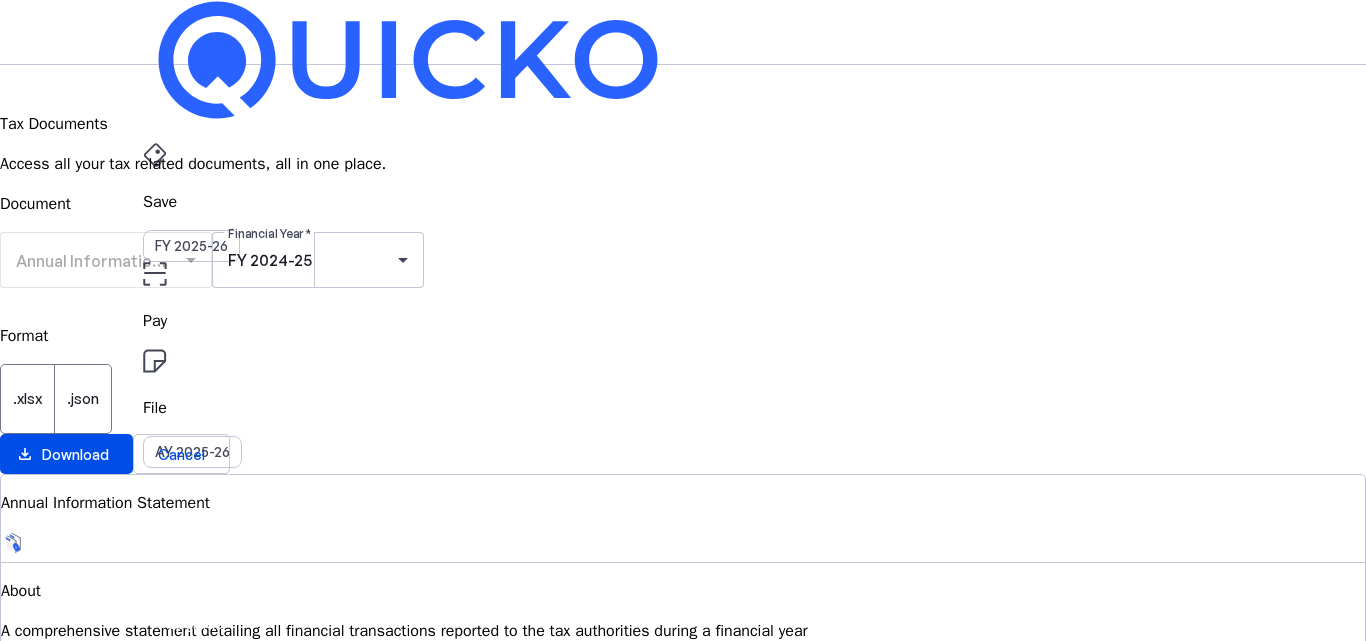 click on "Annual Information Statement (AIS)" at bounding box center (149, 261) 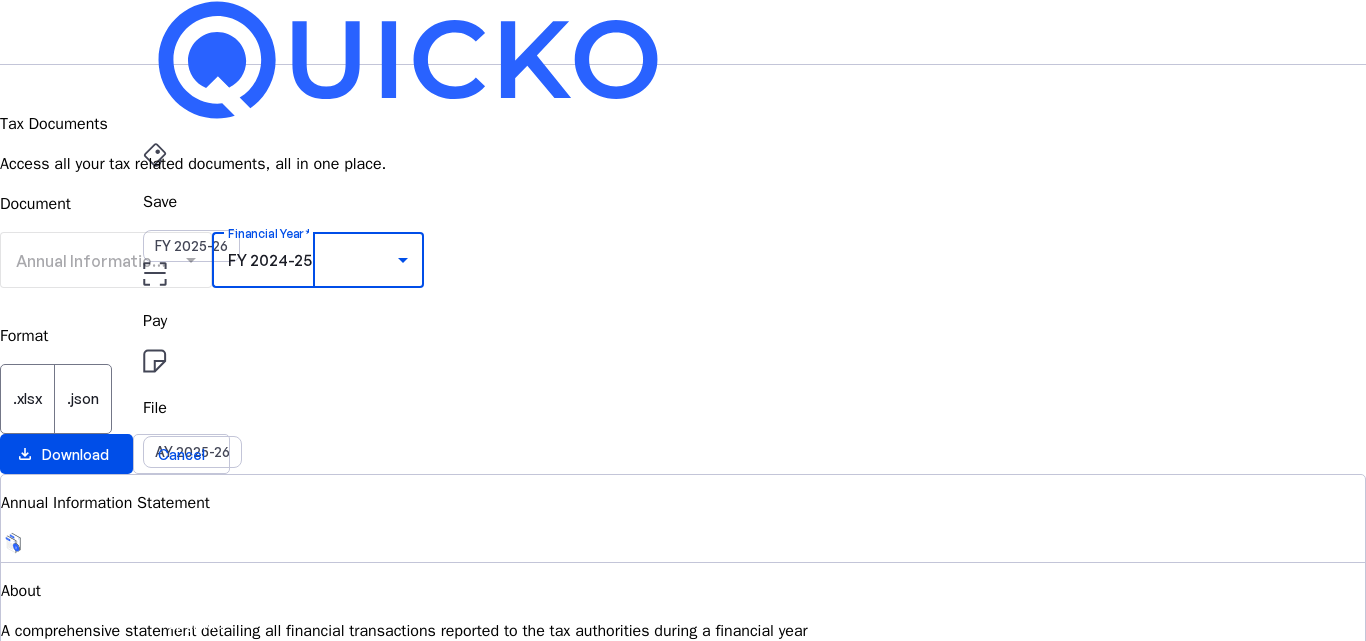 click on "FY 2024-25" at bounding box center [313, 260] 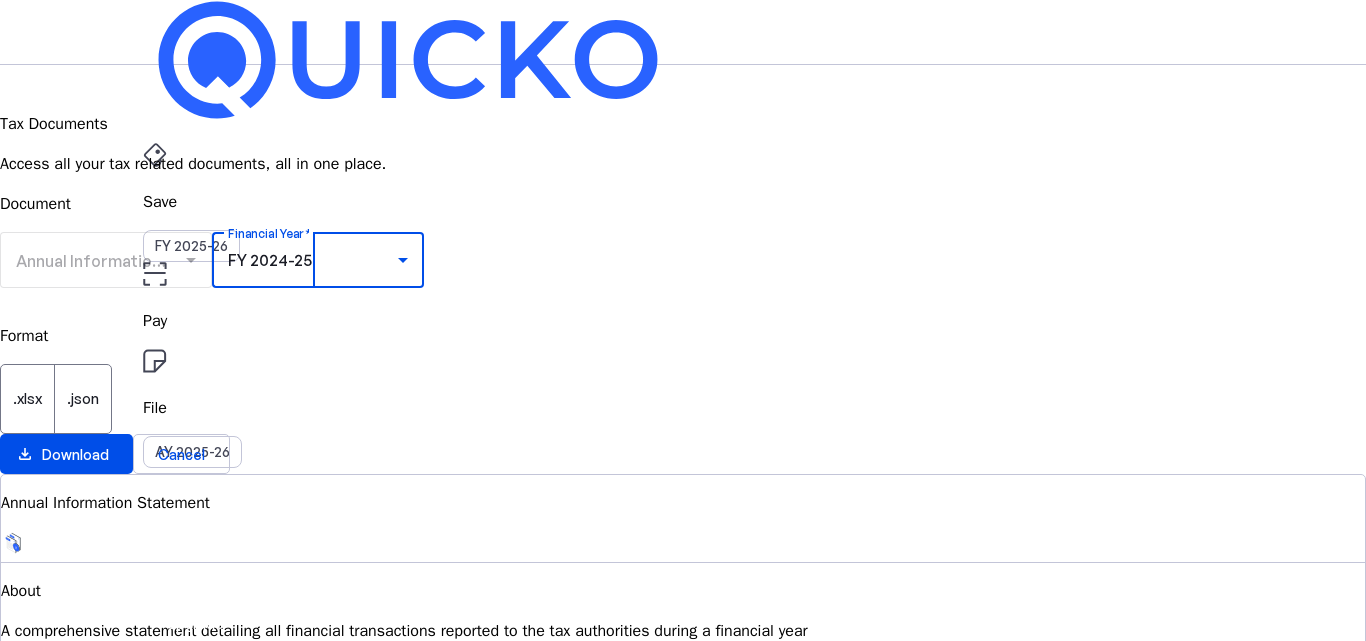 click on "FY 2024-25" at bounding box center [309, 1163] 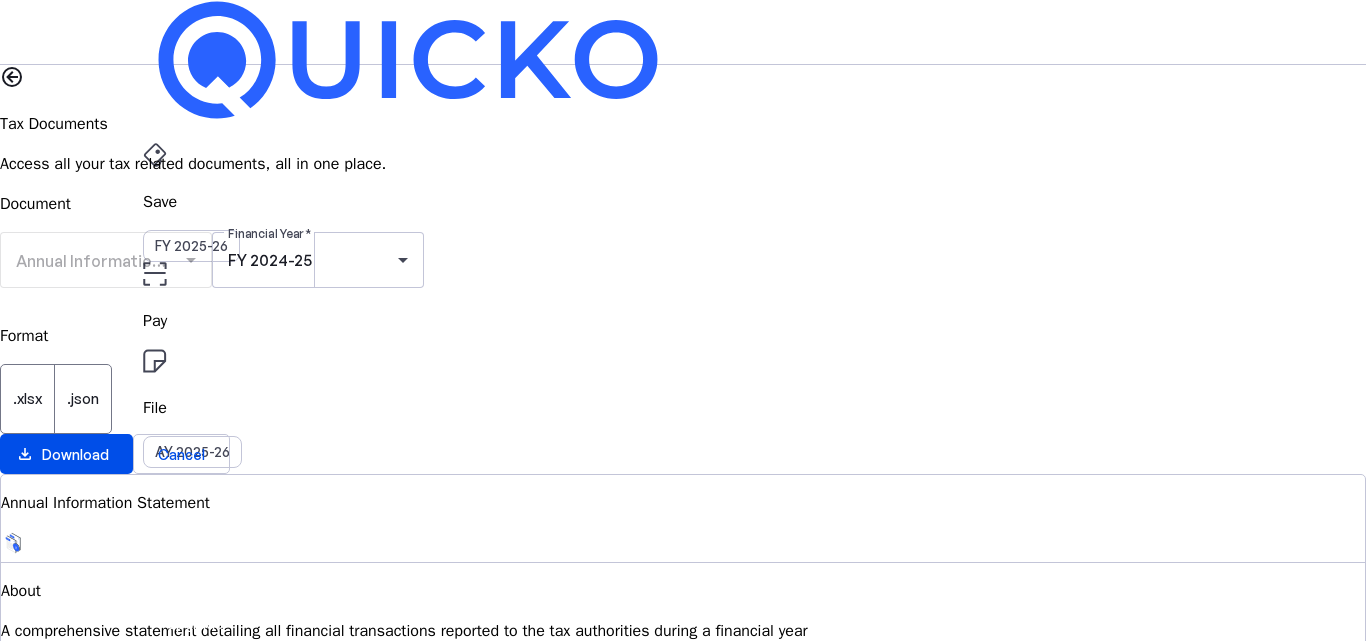 click on ".xlsx" at bounding box center [27, 399] 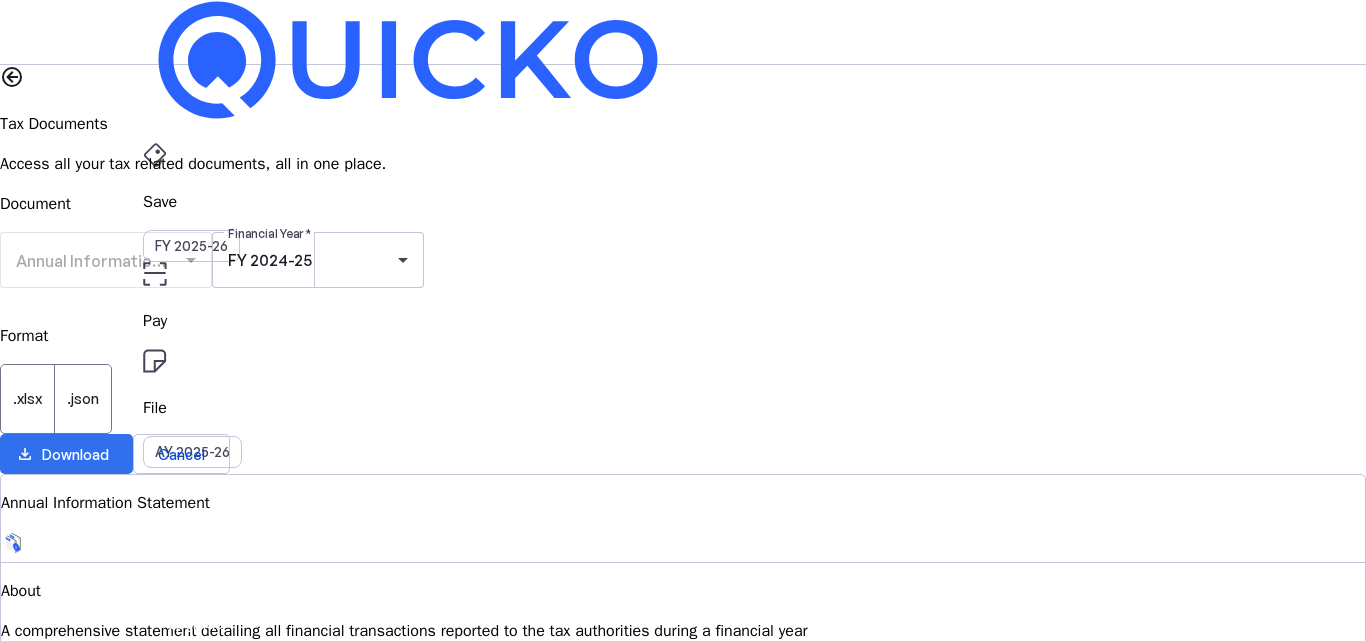 click on "Download" at bounding box center [75, 454] 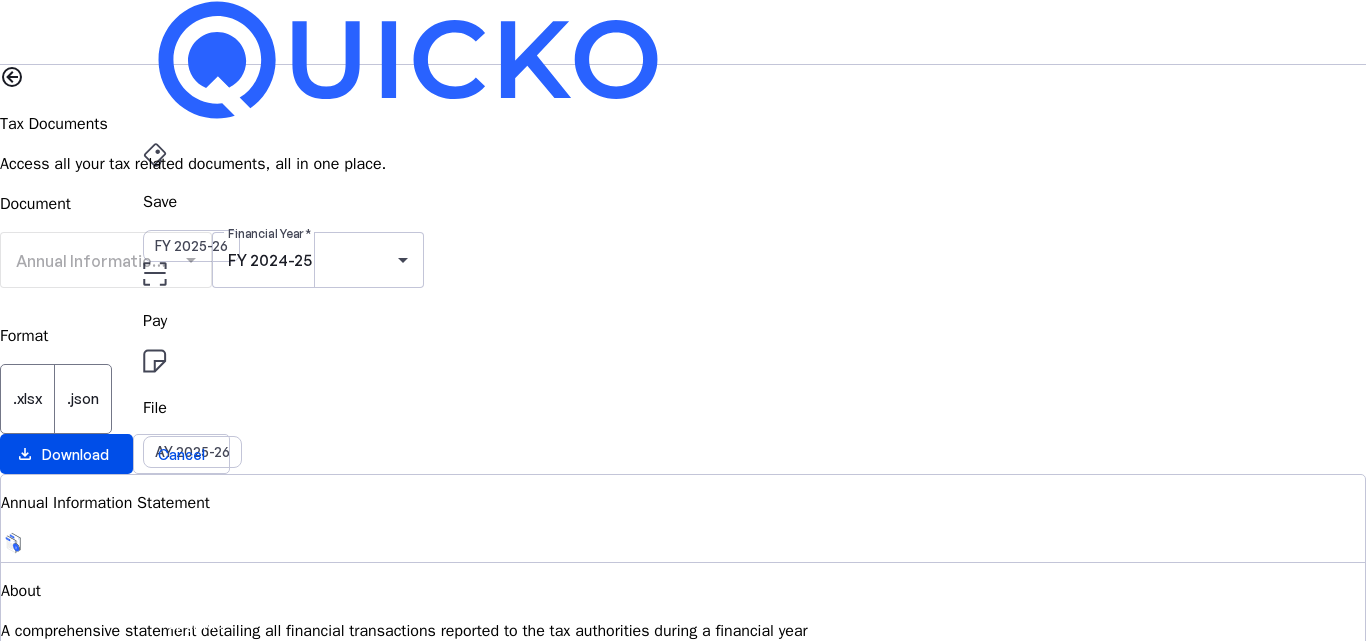 scroll, scrollTop: 190, scrollLeft: 0, axis: vertical 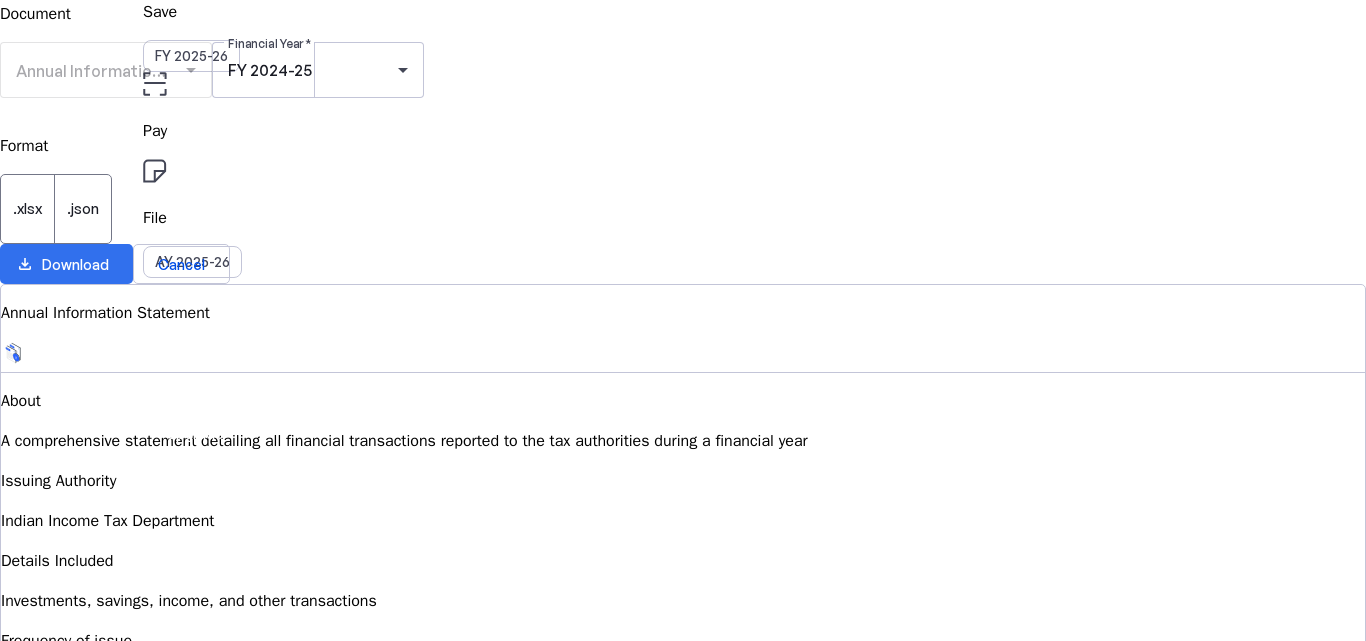 click on "Download" at bounding box center (75, 264) 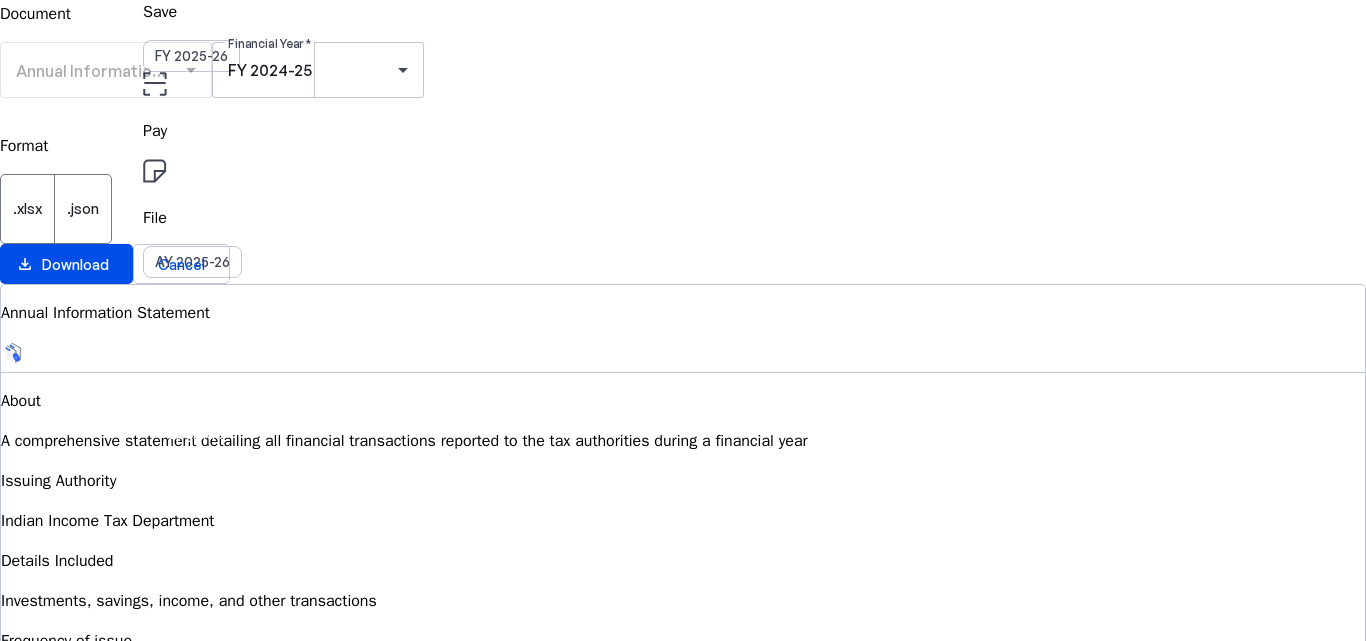 scroll, scrollTop: 0, scrollLeft: 0, axis: both 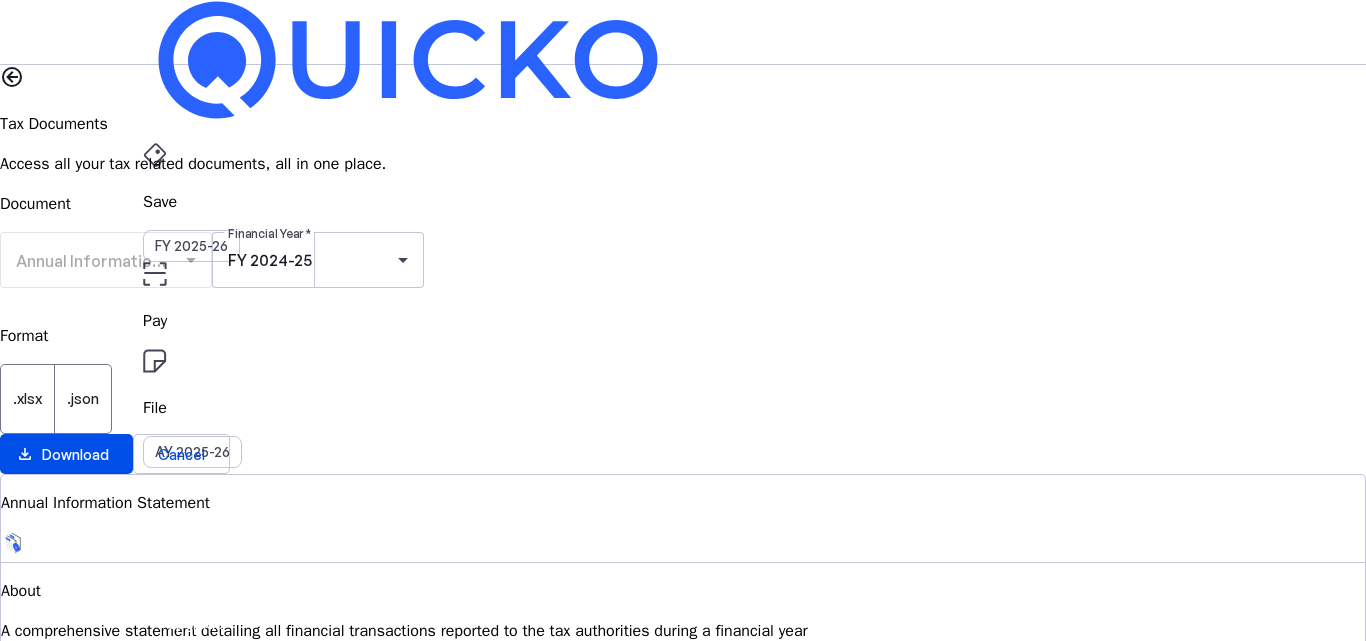 click on "Tax Documents" at bounding box center (683, 496) 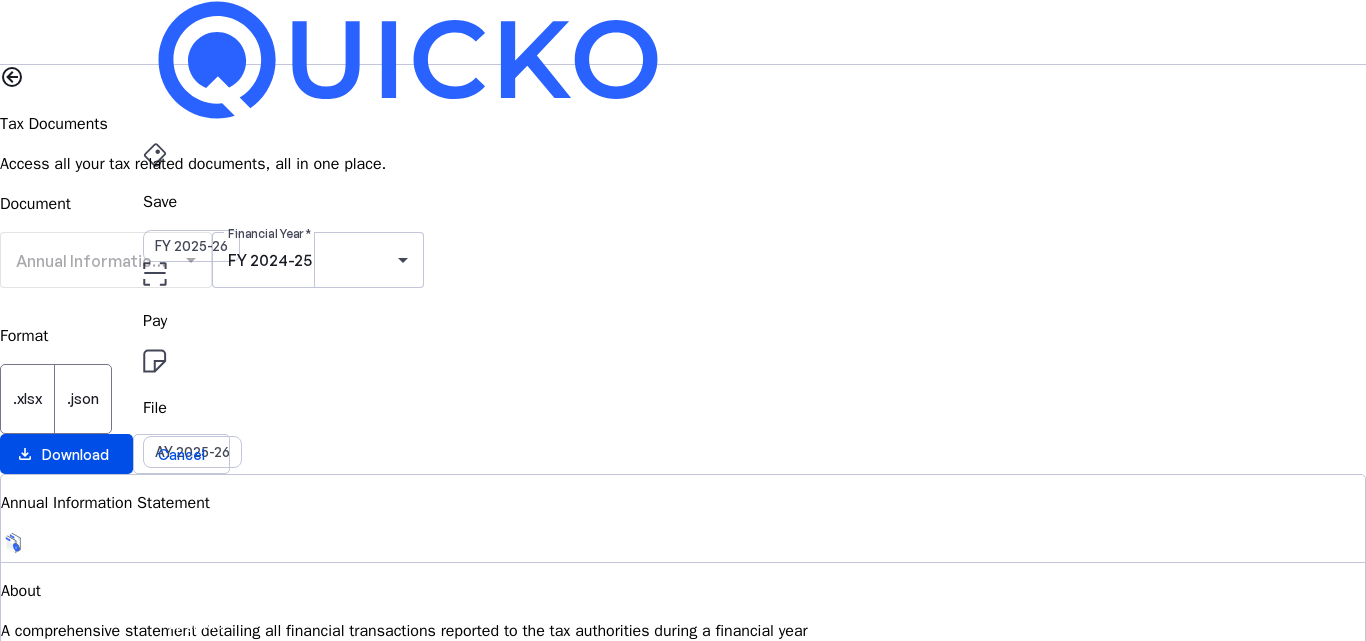 click at bounding box center (683, 1083) 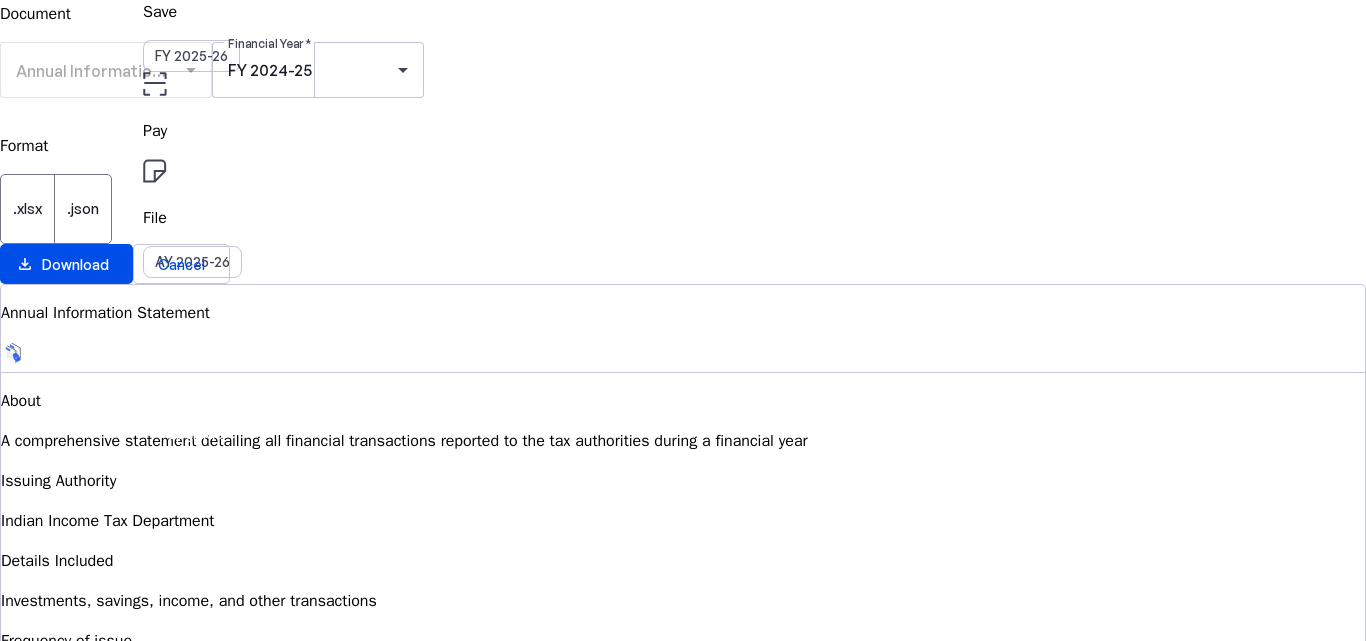 scroll, scrollTop: 0, scrollLeft: 0, axis: both 